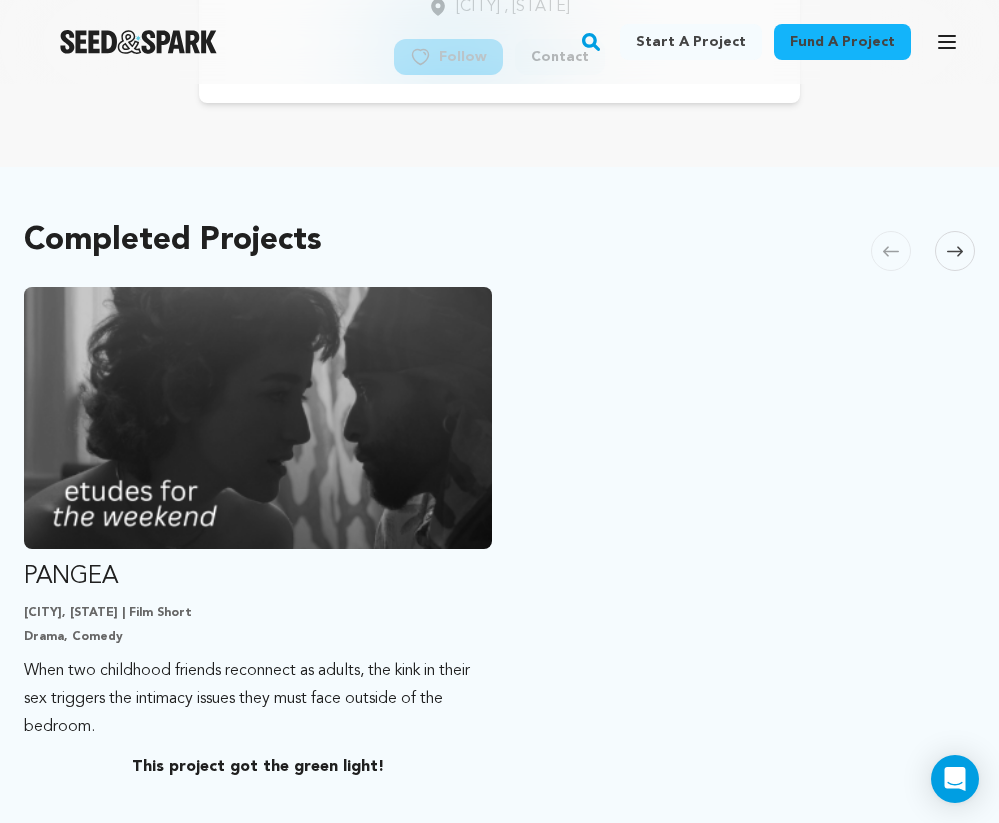 scroll, scrollTop: 388, scrollLeft: 0, axis: vertical 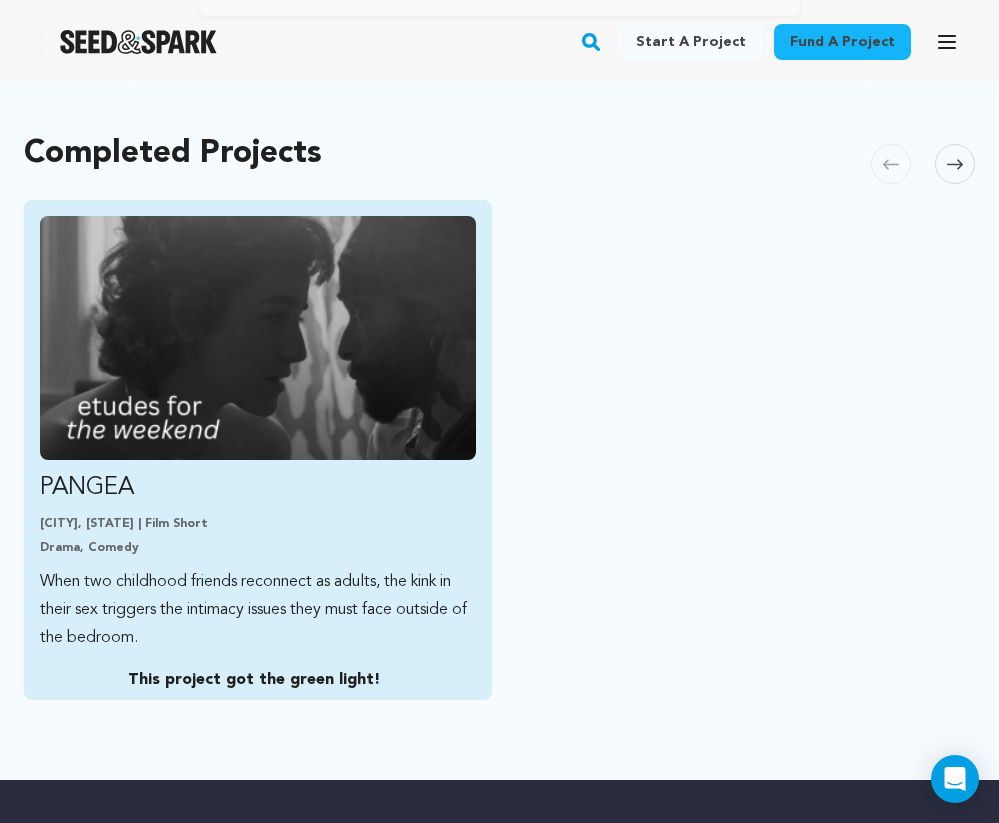 click at bounding box center [258, 338] 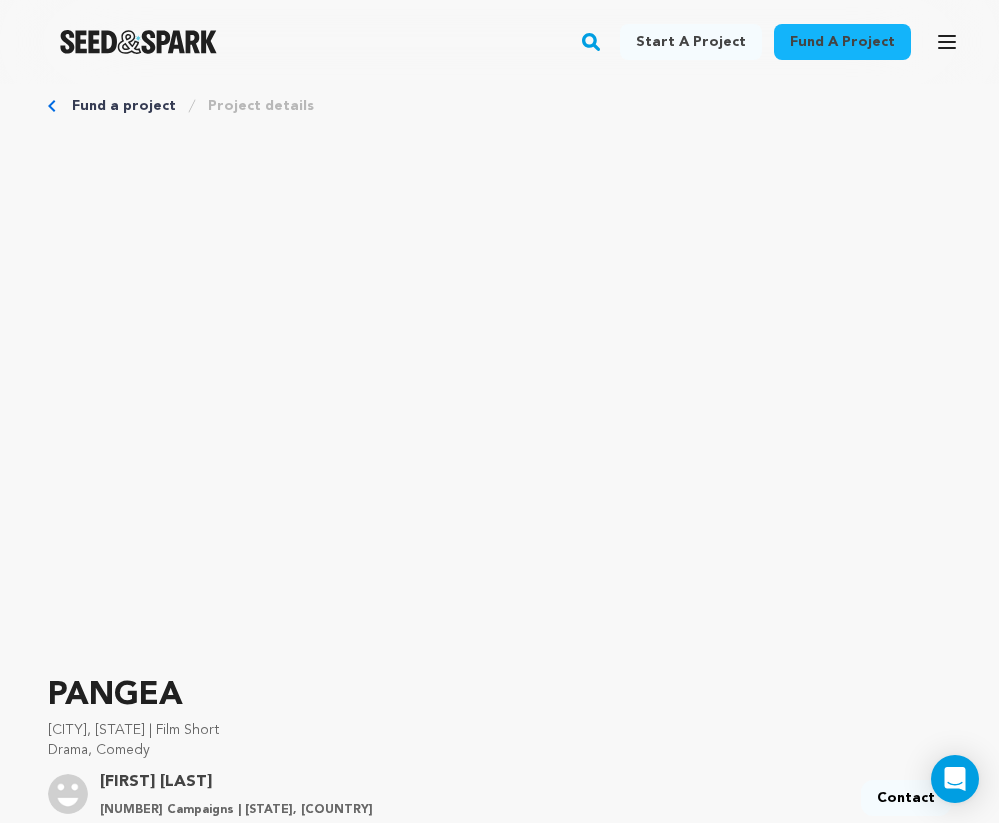 scroll, scrollTop: 0, scrollLeft: 0, axis: both 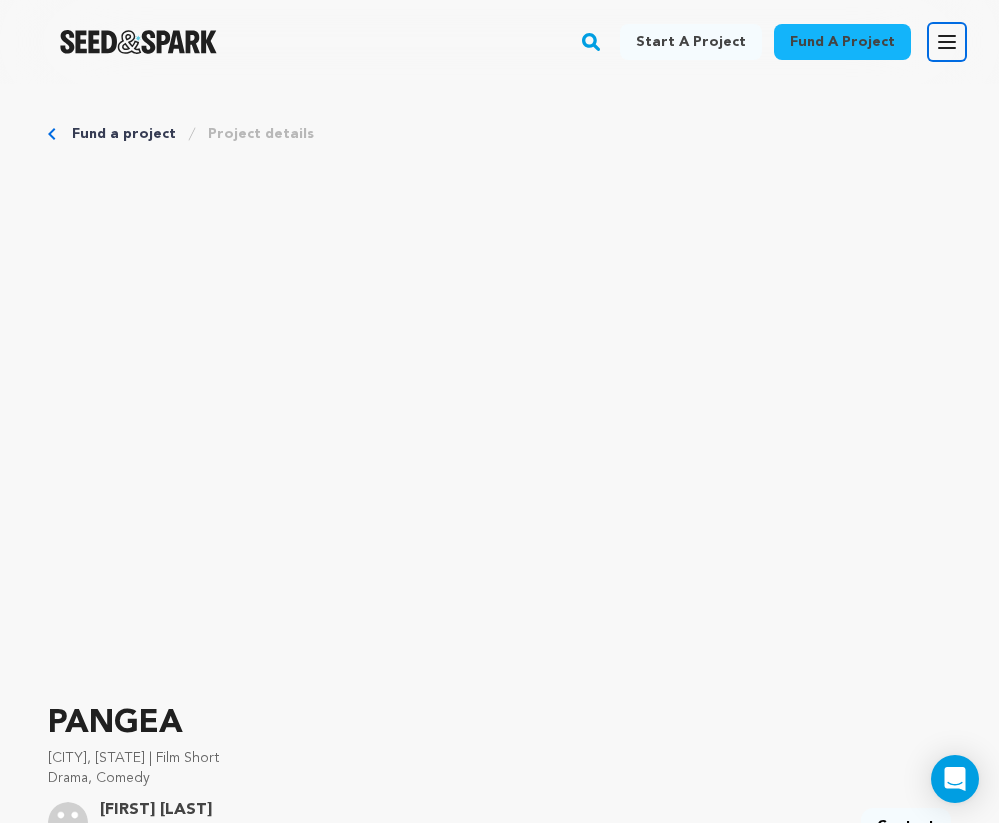 click on "Open main menu" at bounding box center [947, 42] 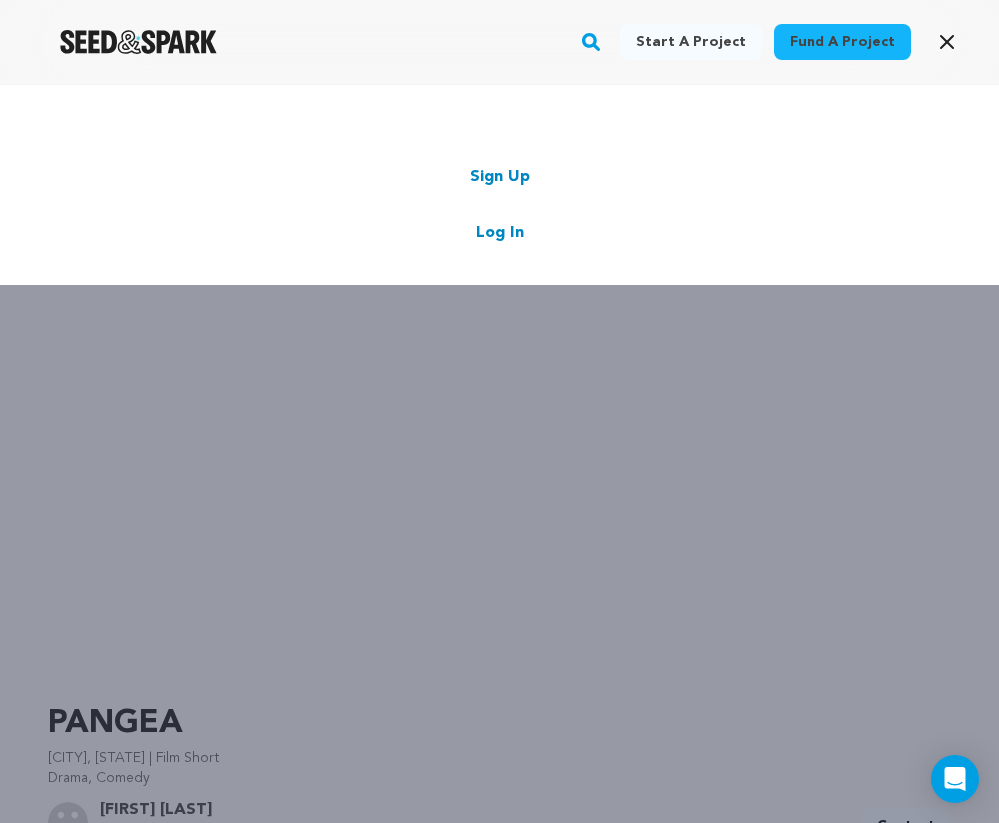 click on "Log In" at bounding box center [500, 233] 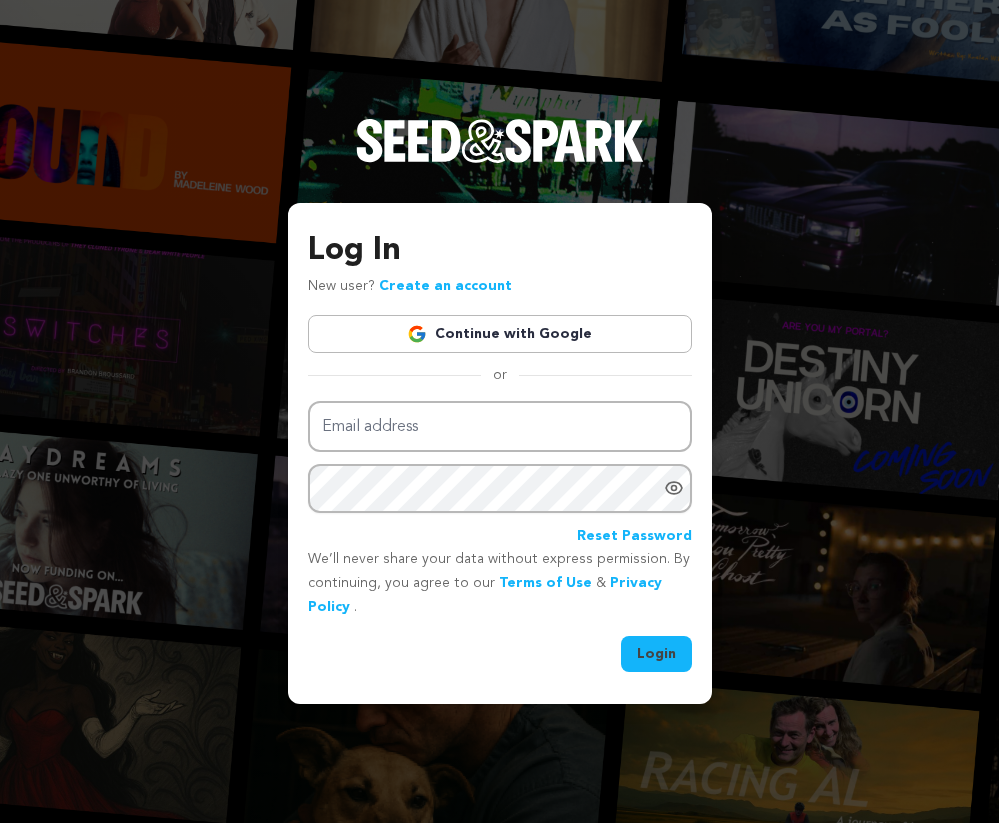 scroll, scrollTop: 0, scrollLeft: 0, axis: both 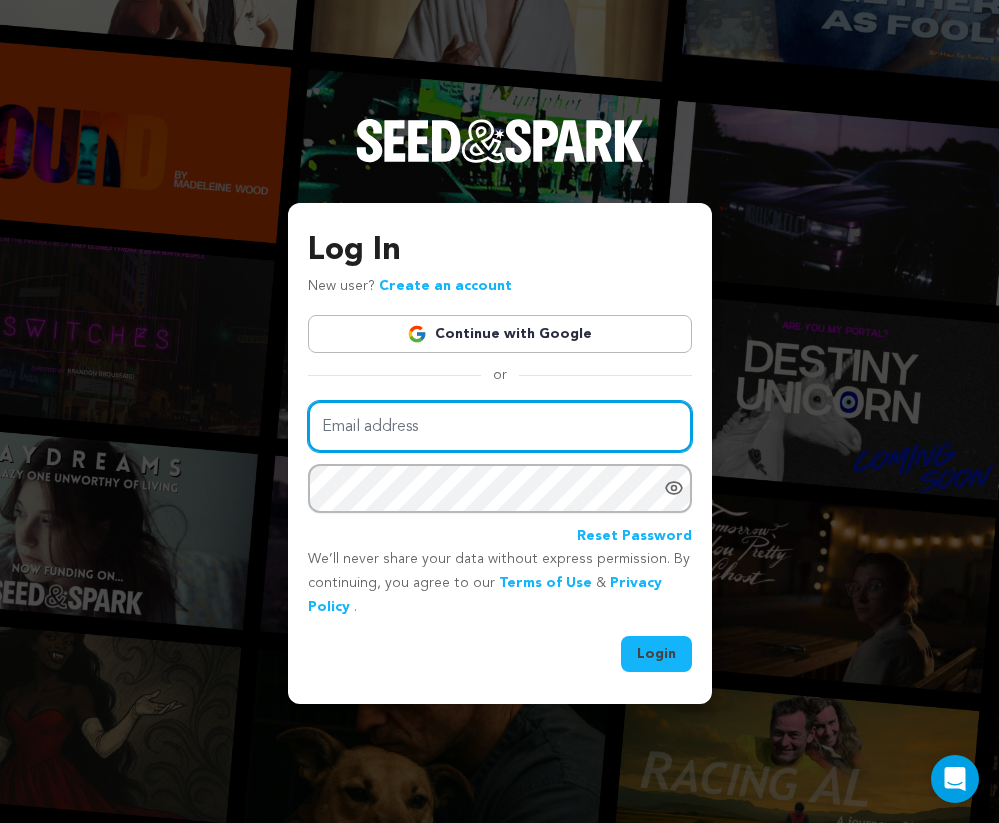 click on "Email address" at bounding box center [500, 426] 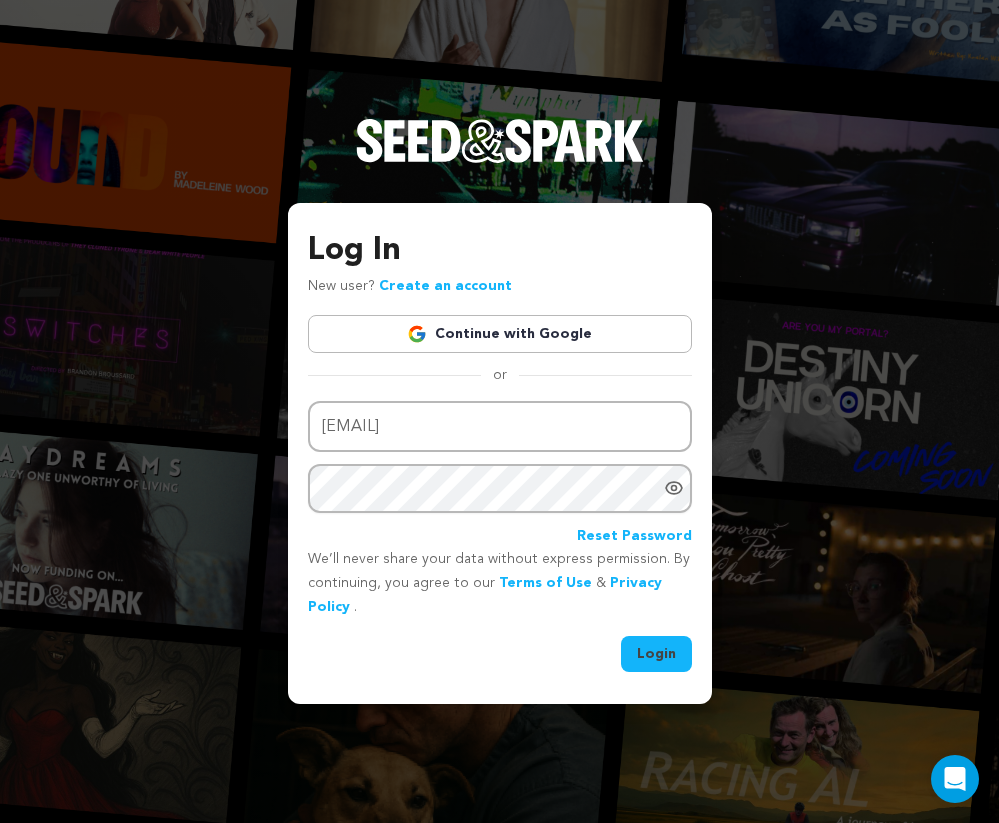 click on "Login" at bounding box center [500, 654] 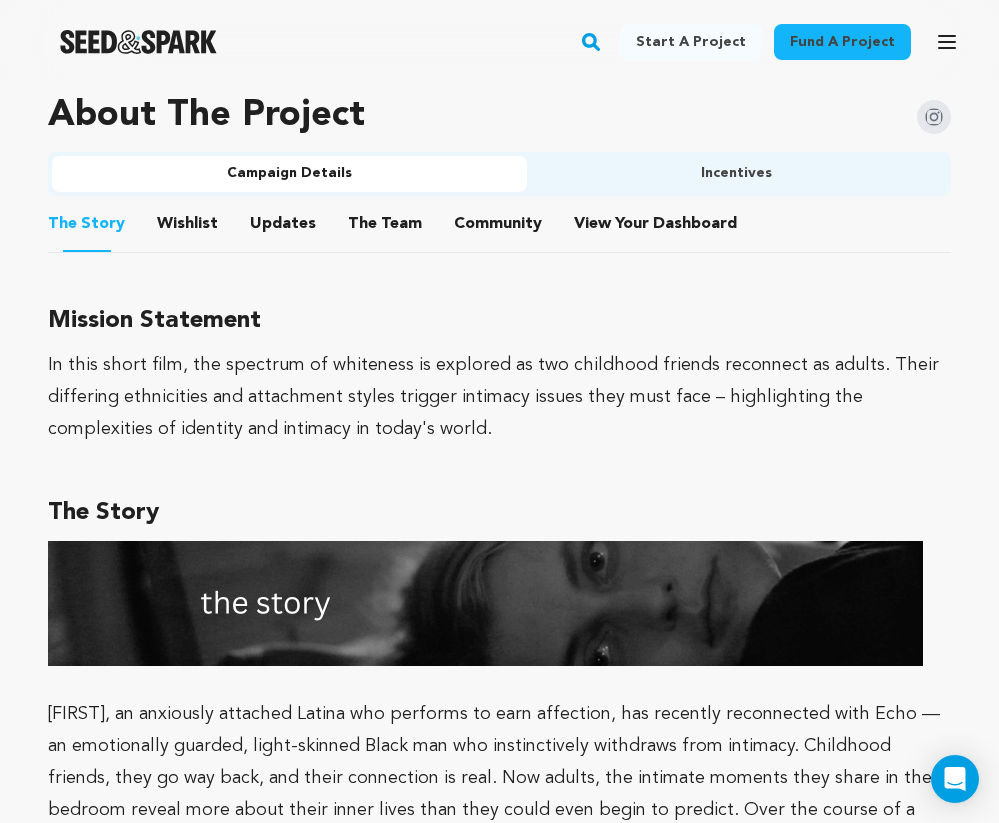 scroll, scrollTop: 1282, scrollLeft: 0, axis: vertical 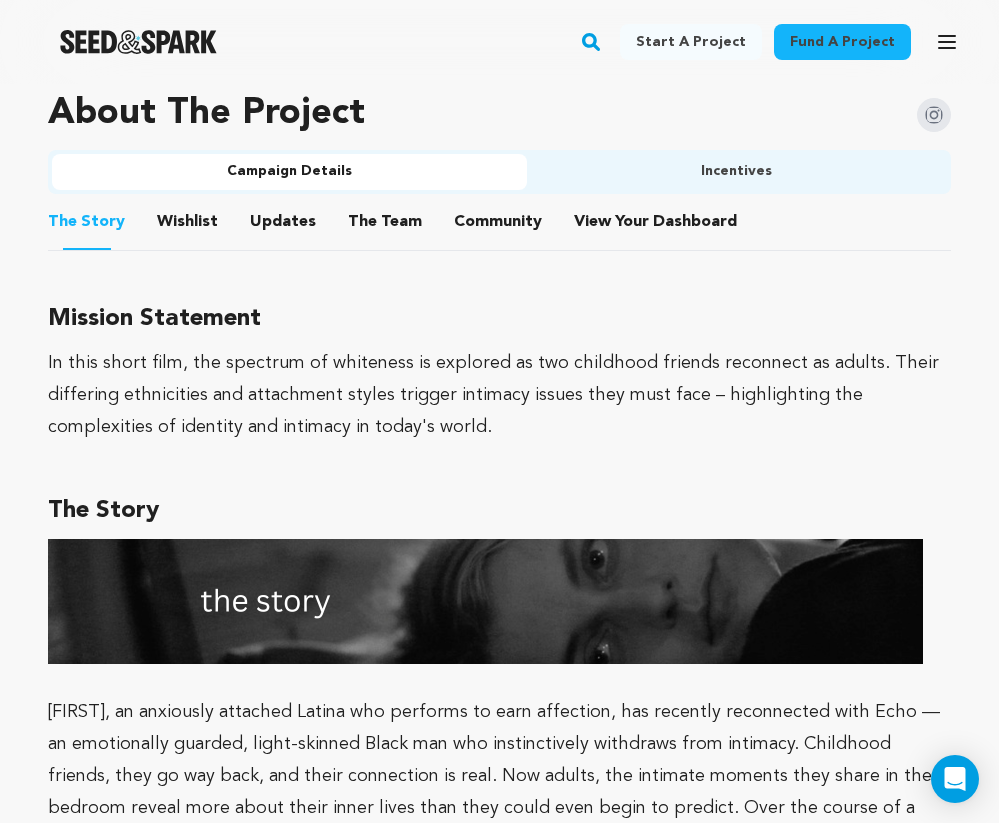 click on "Incentives" at bounding box center [737, 172] 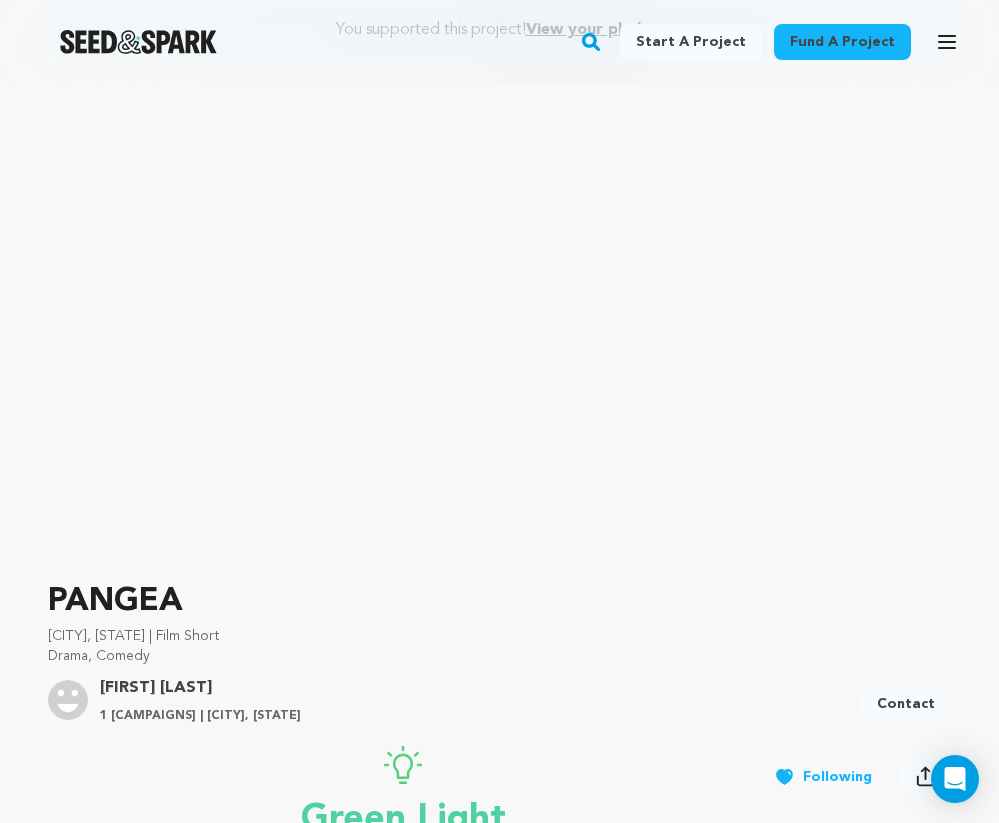 scroll, scrollTop: 0, scrollLeft: 0, axis: both 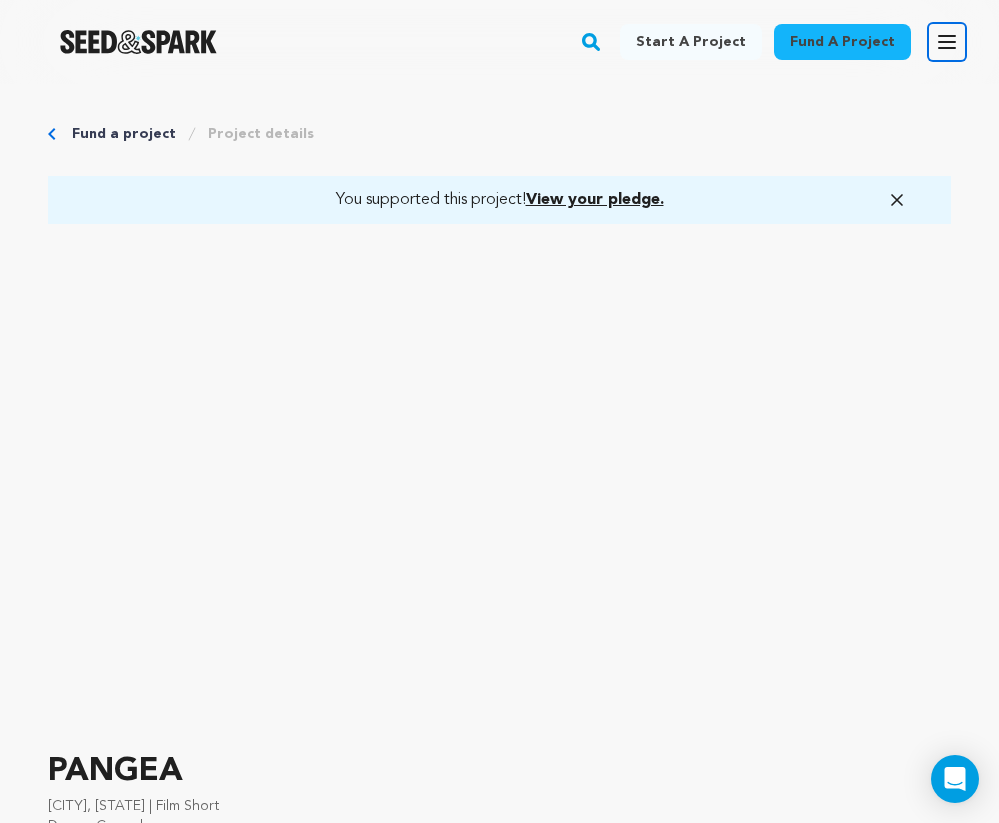 click 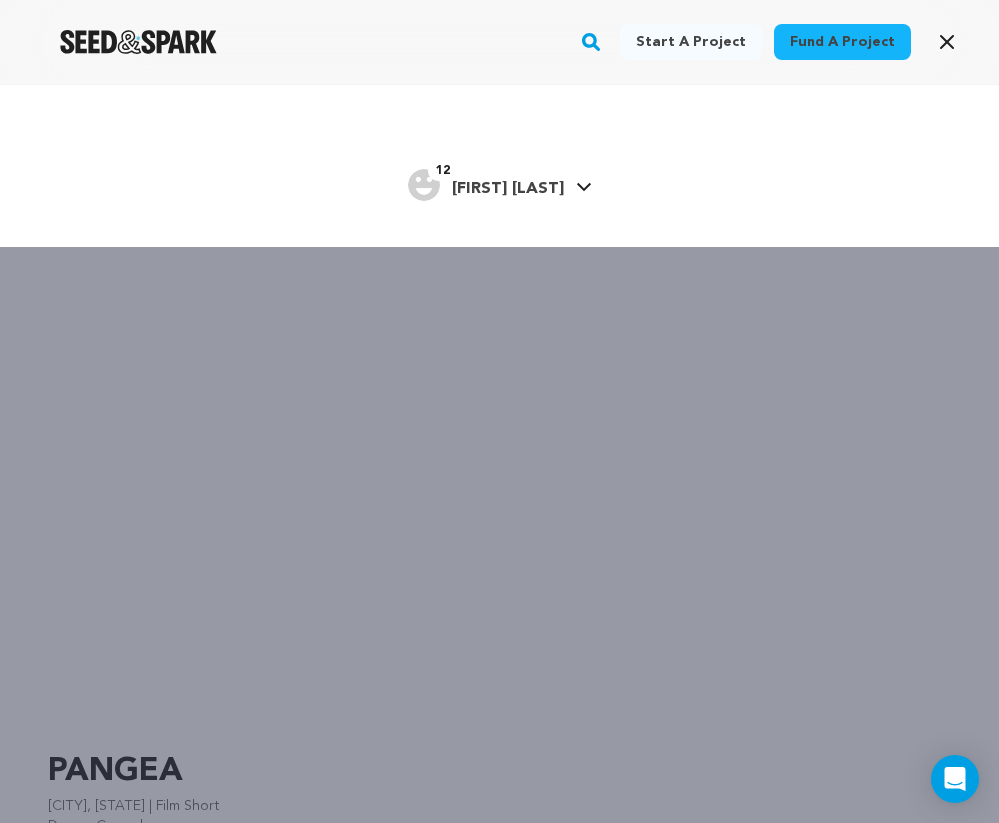 click on "12
Mimi D.
Mimi D." at bounding box center (500, 183) 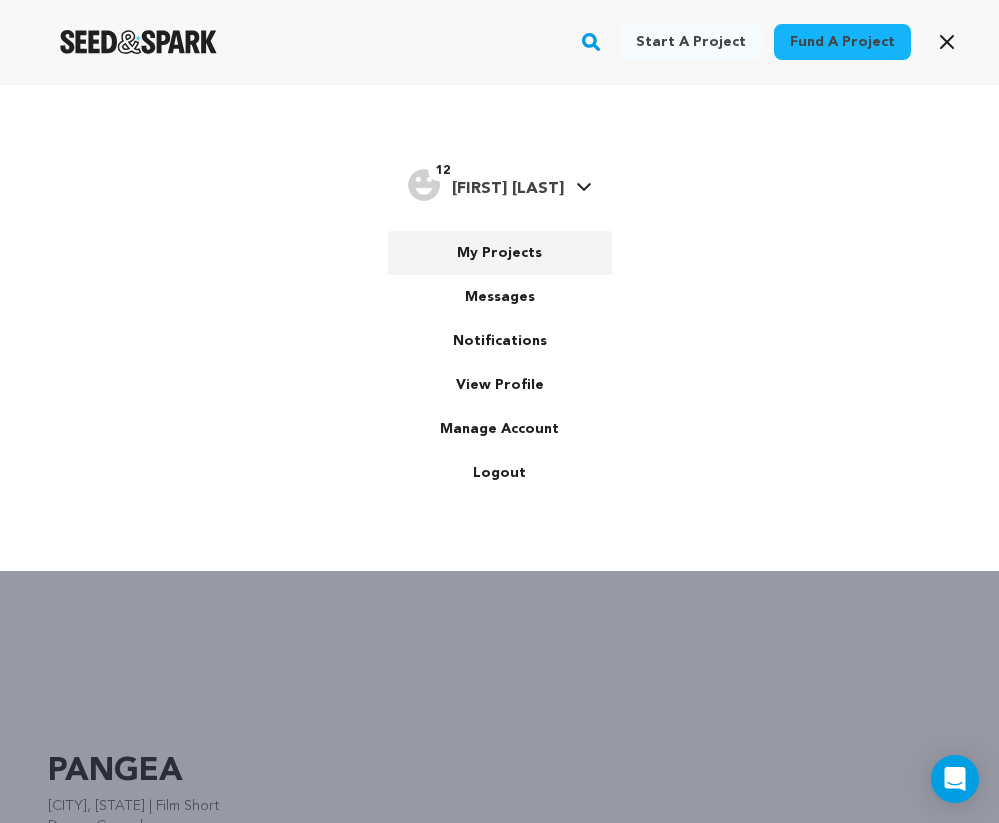 click on "My Projects" at bounding box center [500, 253] 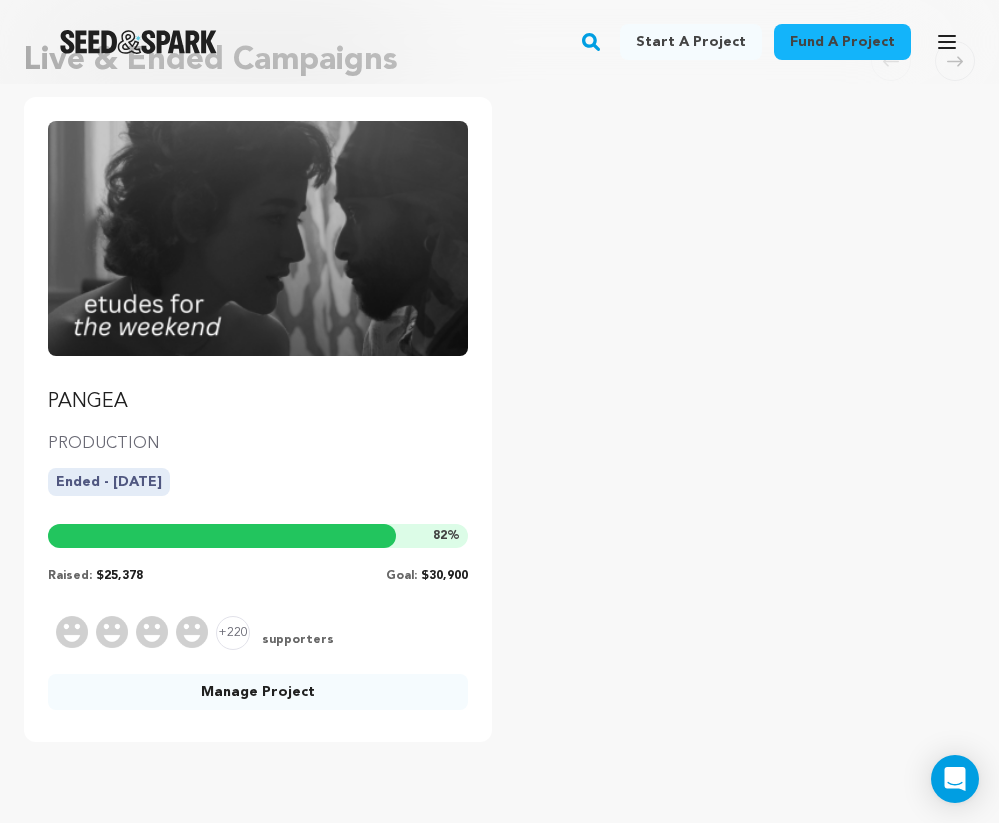 scroll, scrollTop: 199, scrollLeft: 0, axis: vertical 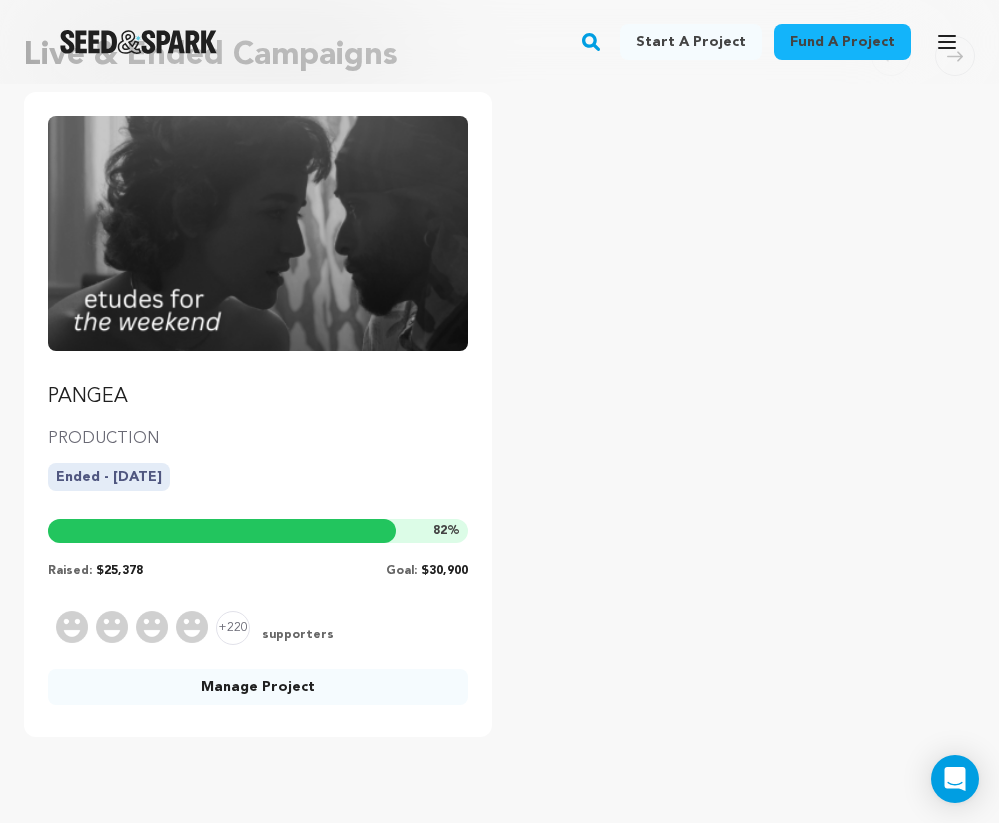 click on "Manage Project" at bounding box center (258, 687) 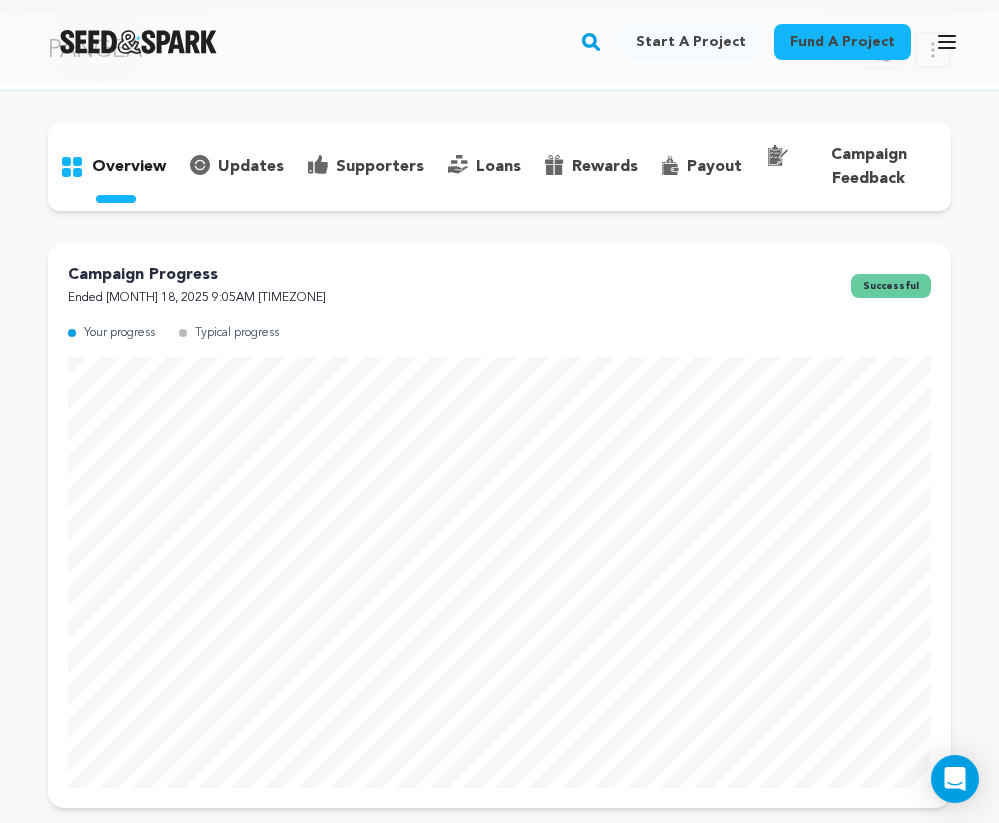 scroll, scrollTop: 82, scrollLeft: 0, axis: vertical 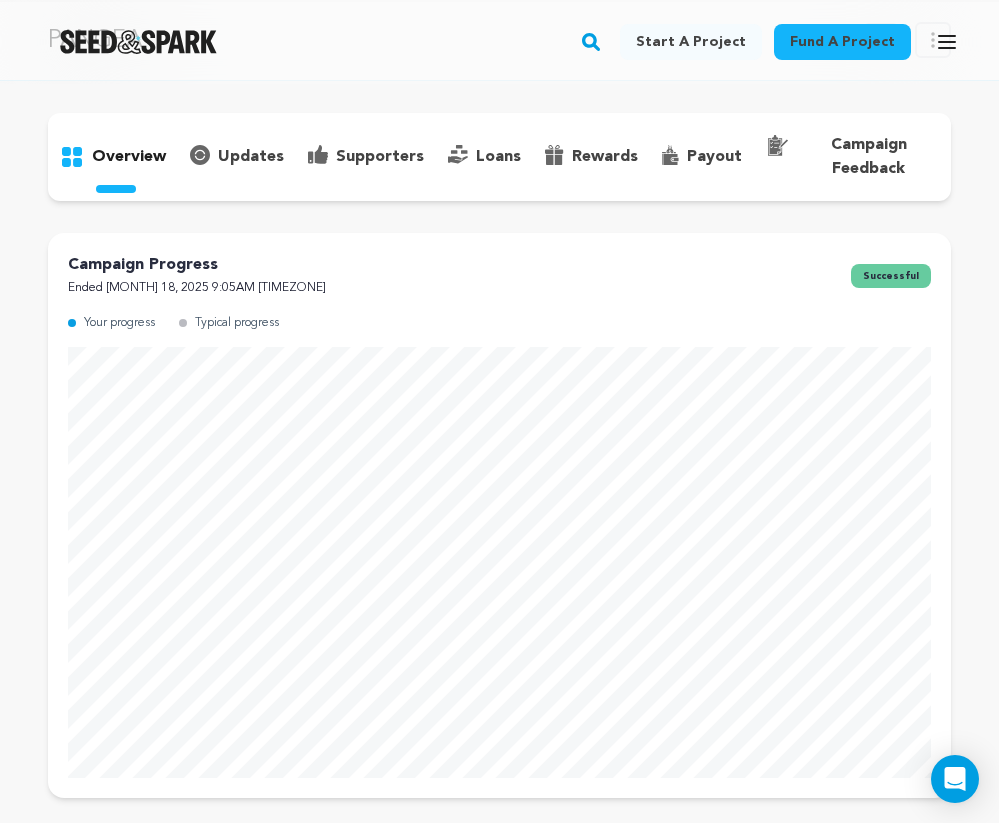 click on "updates" at bounding box center [251, 157] 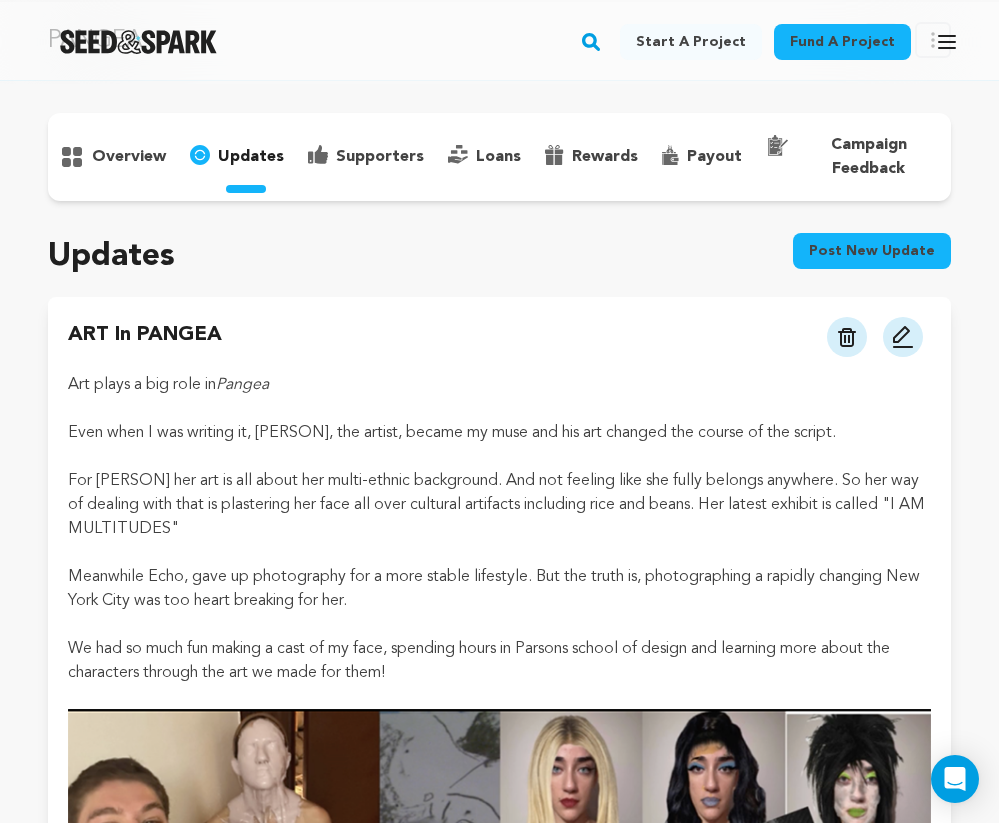 click on "supporters" at bounding box center [380, 157] 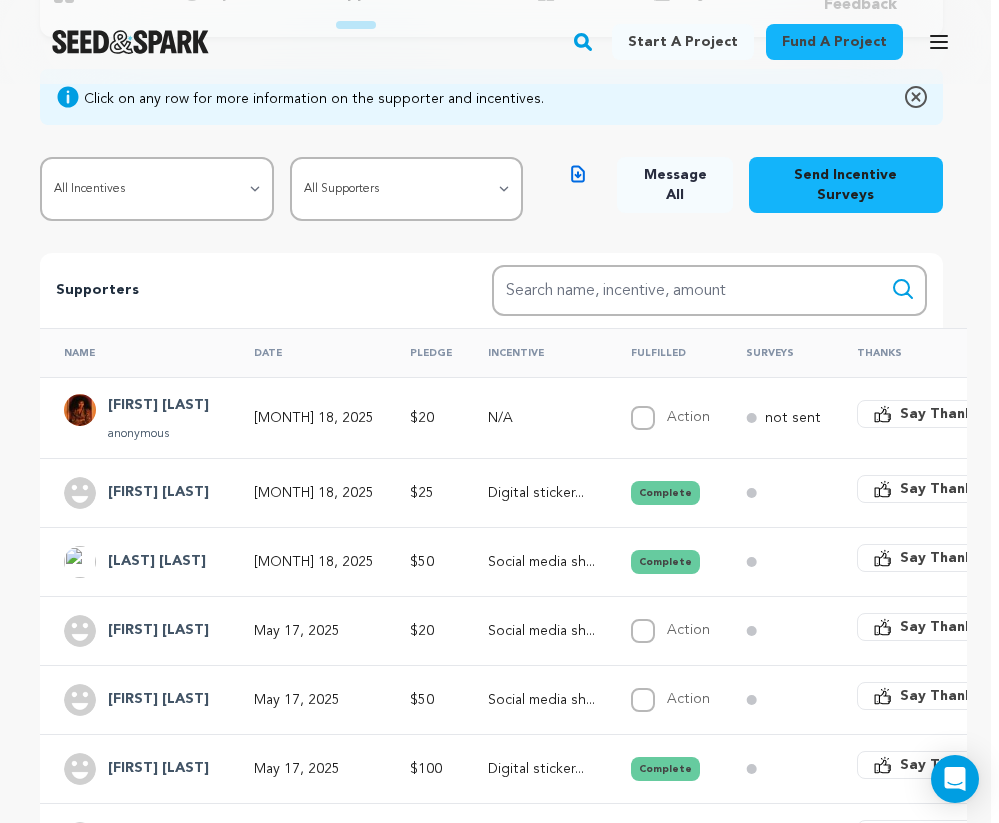 scroll, scrollTop: 269, scrollLeft: 8, axis: both 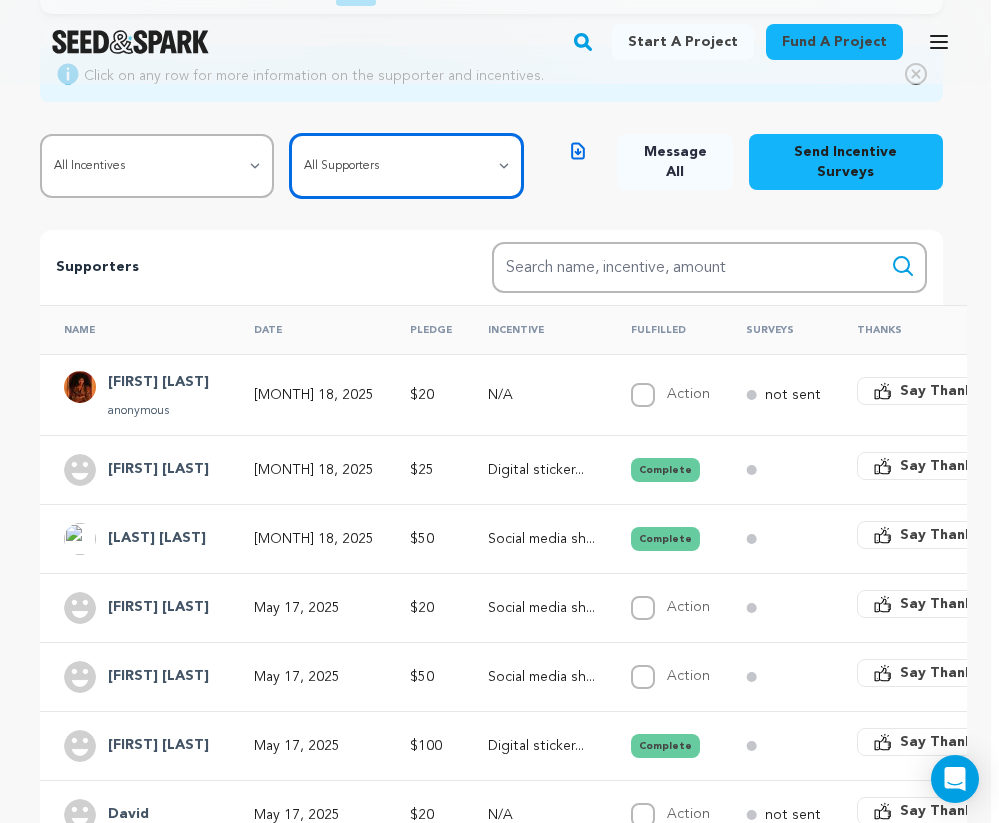 click on "All Supporters
Survey not sent Survey incomplete Survey complete Incentive not fulfilled Incentive fulfilled Declined charge" at bounding box center [407, 166] 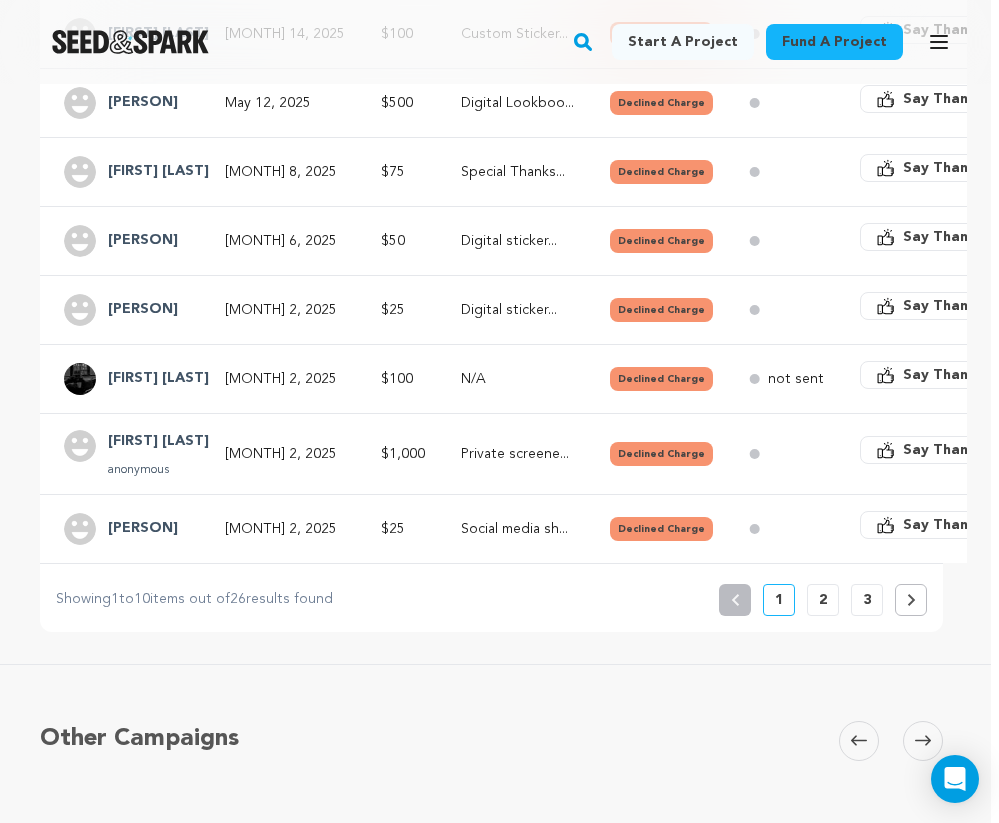 scroll, scrollTop: 764, scrollLeft: 8, axis: both 